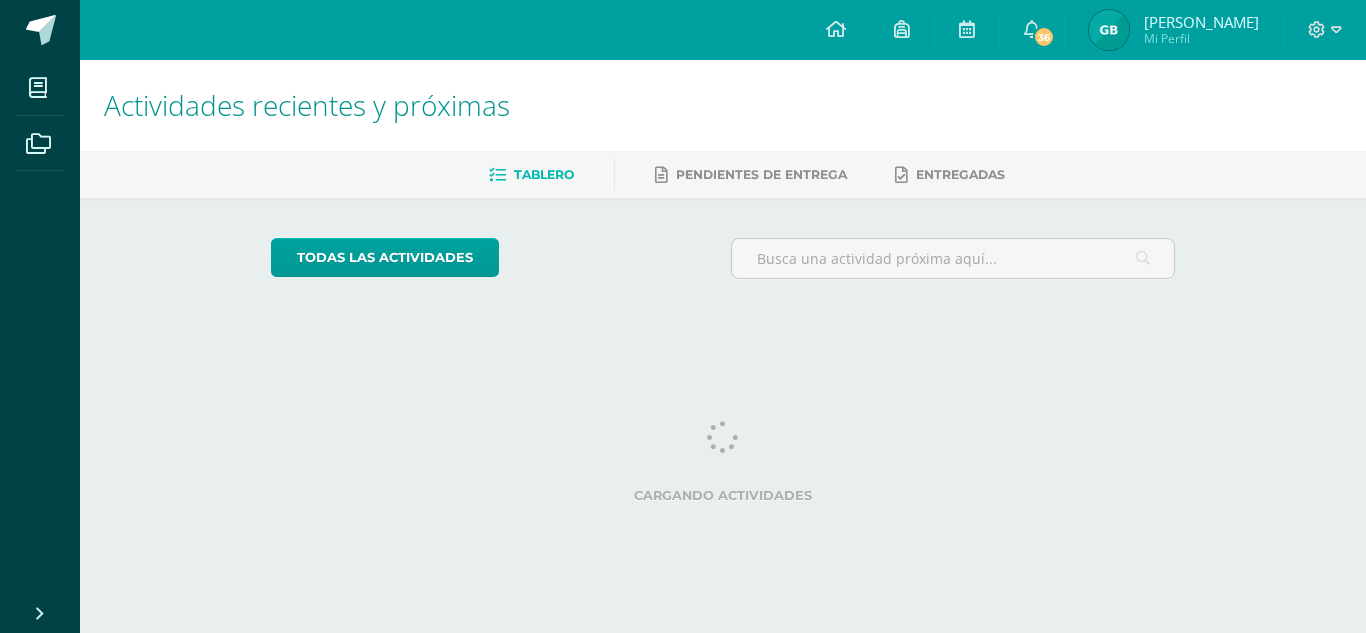 scroll, scrollTop: 0, scrollLeft: 0, axis: both 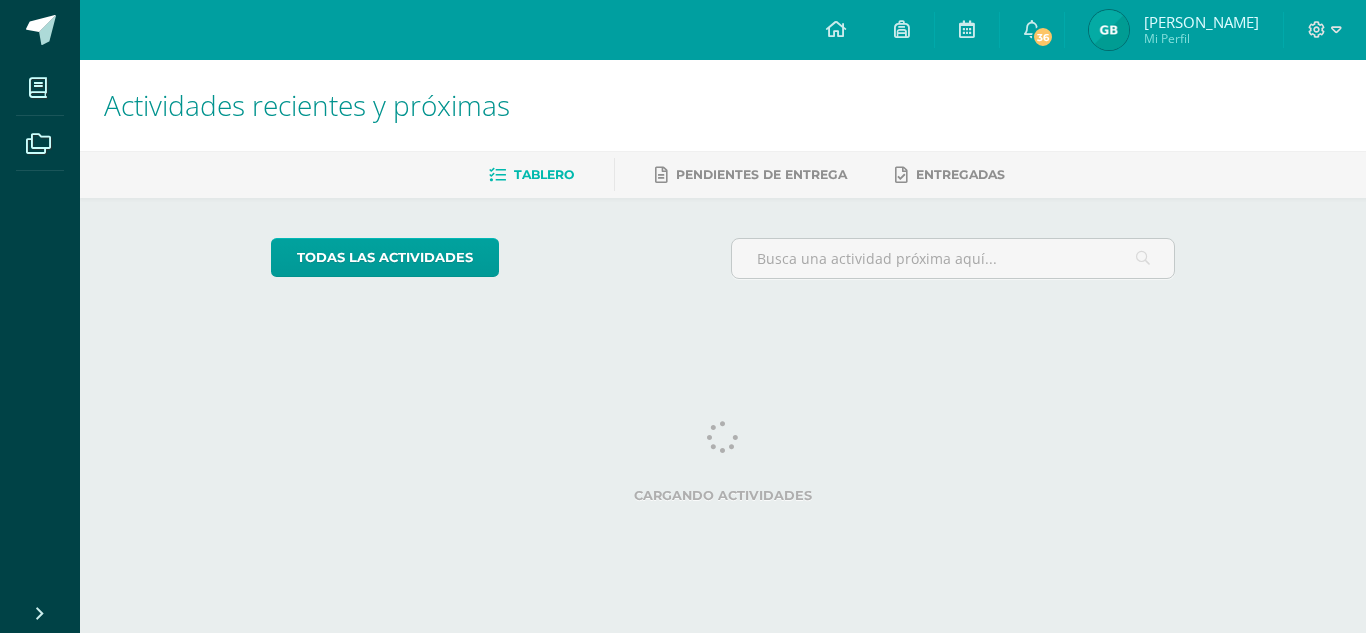 click at bounding box center (722, 437) 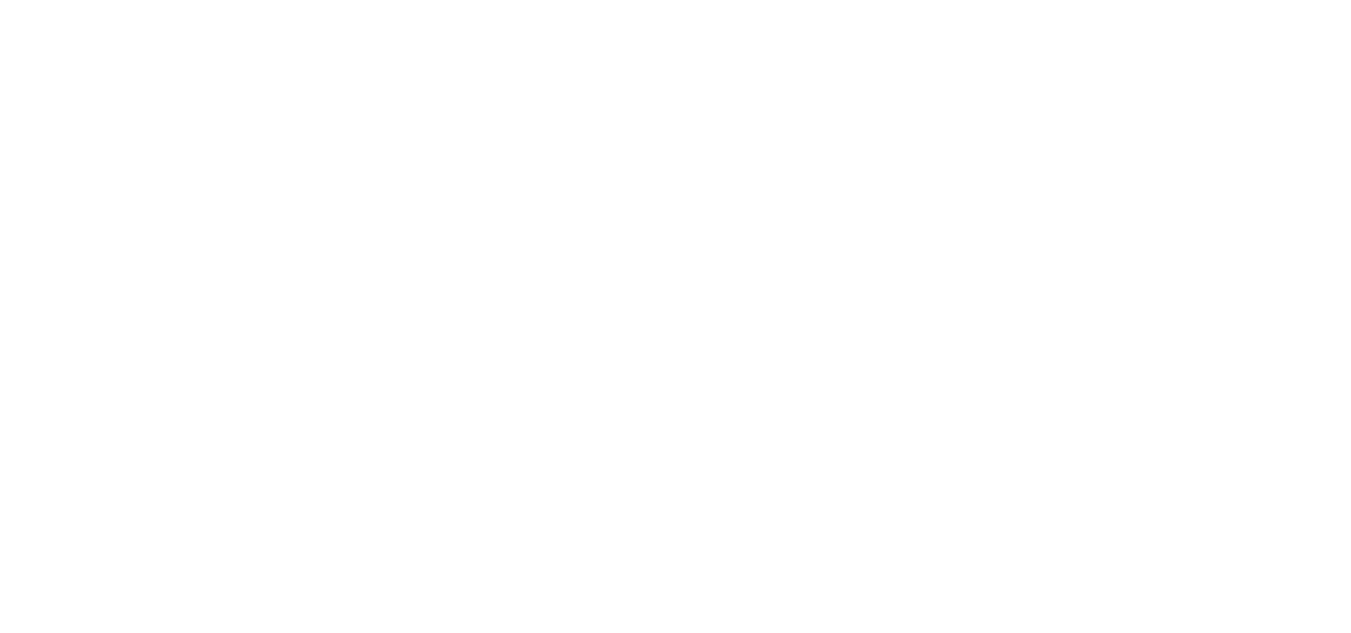 scroll, scrollTop: 0, scrollLeft: 0, axis: both 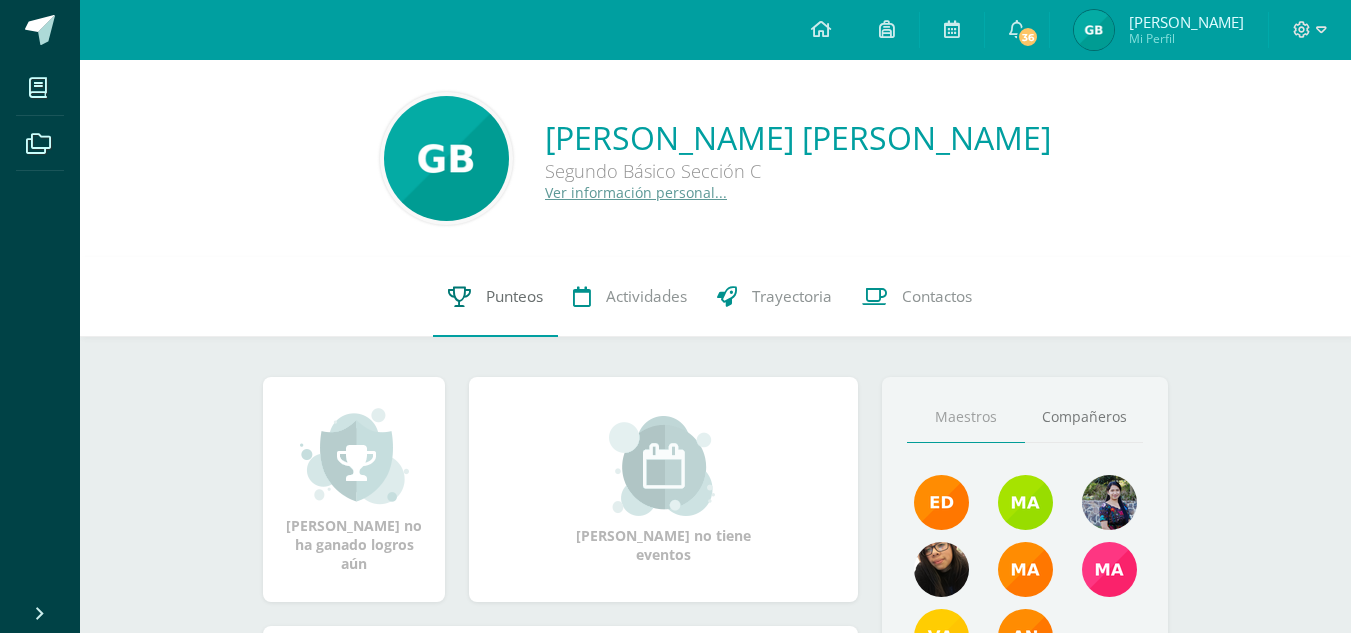 click on "Punteos" at bounding box center (495, 297) 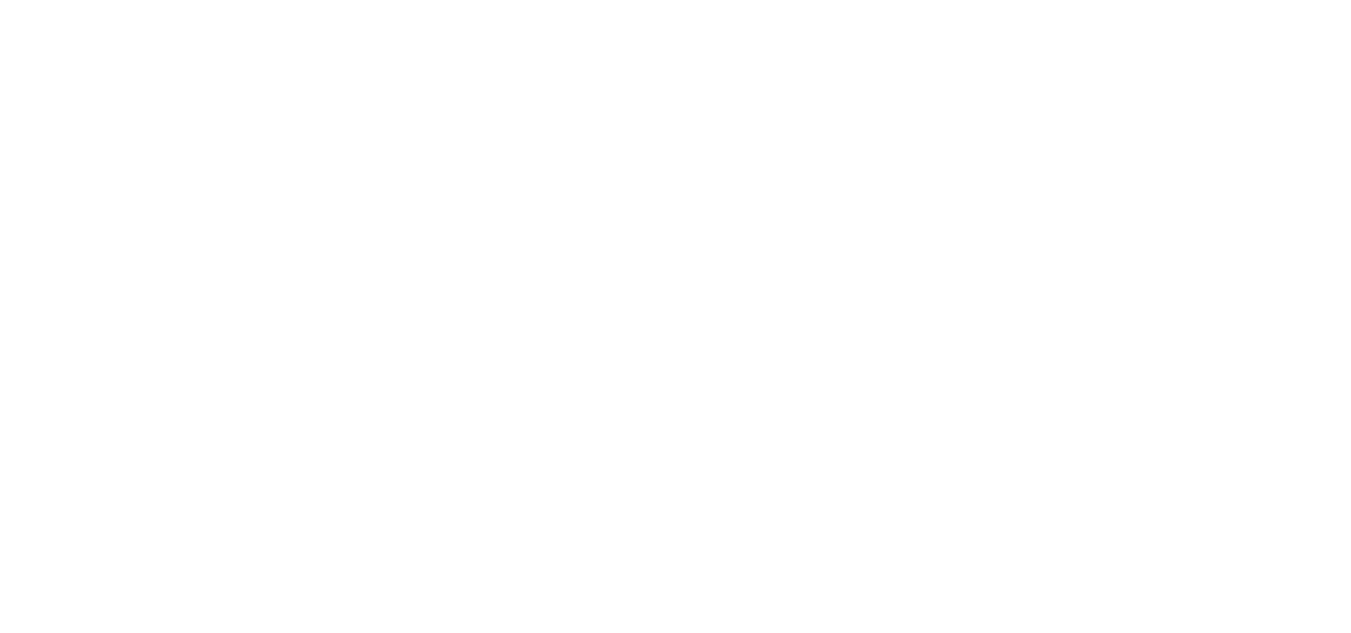 scroll, scrollTop: 0, scrollLeft: 0, axis: both 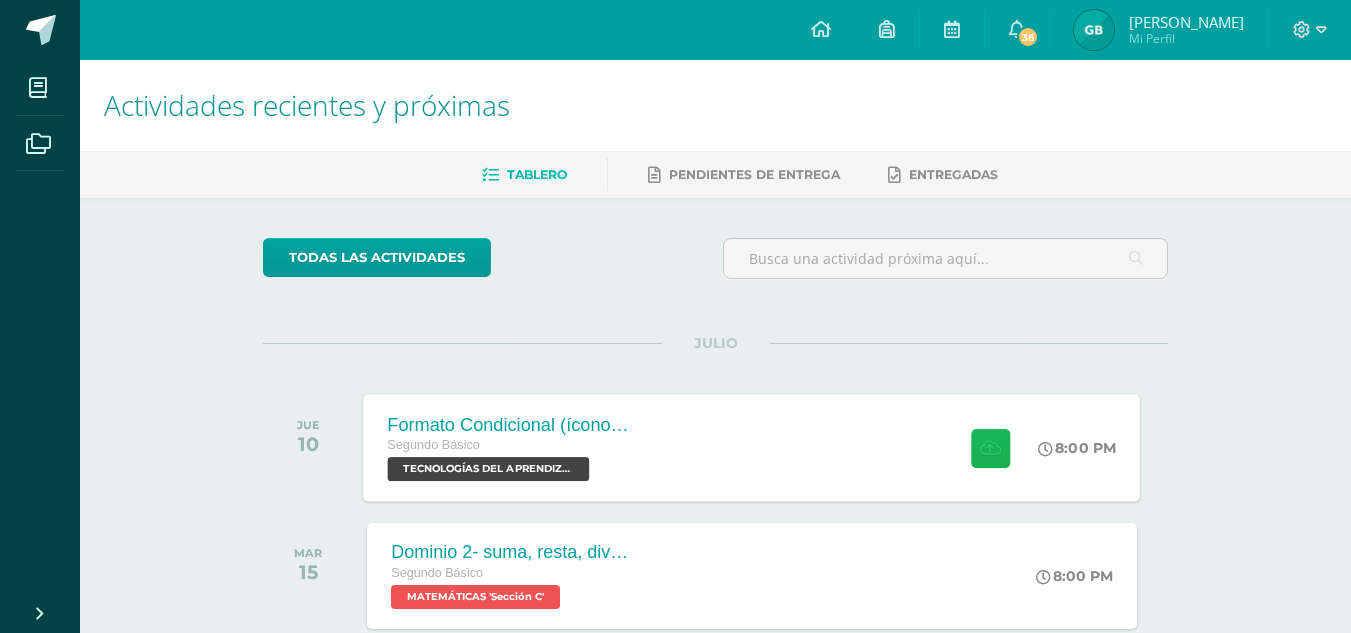 click at bounding box center [990, 447] 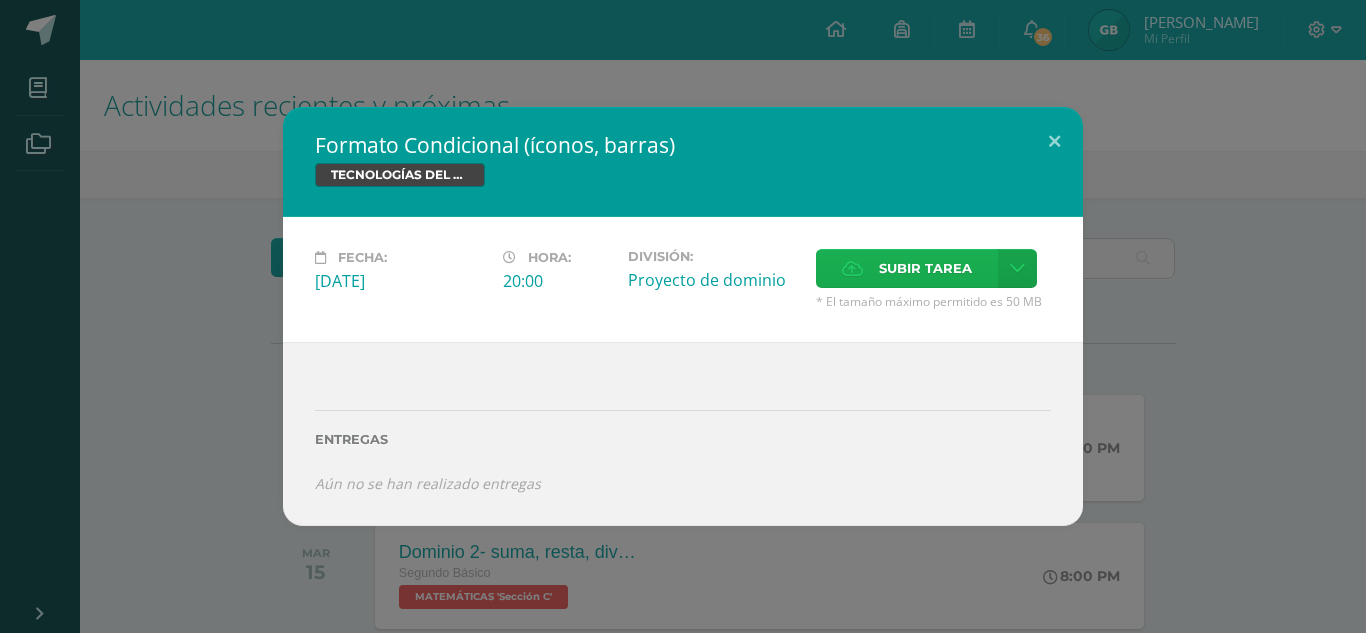 click on "Subir tarea" at bounding box center [925, 268] 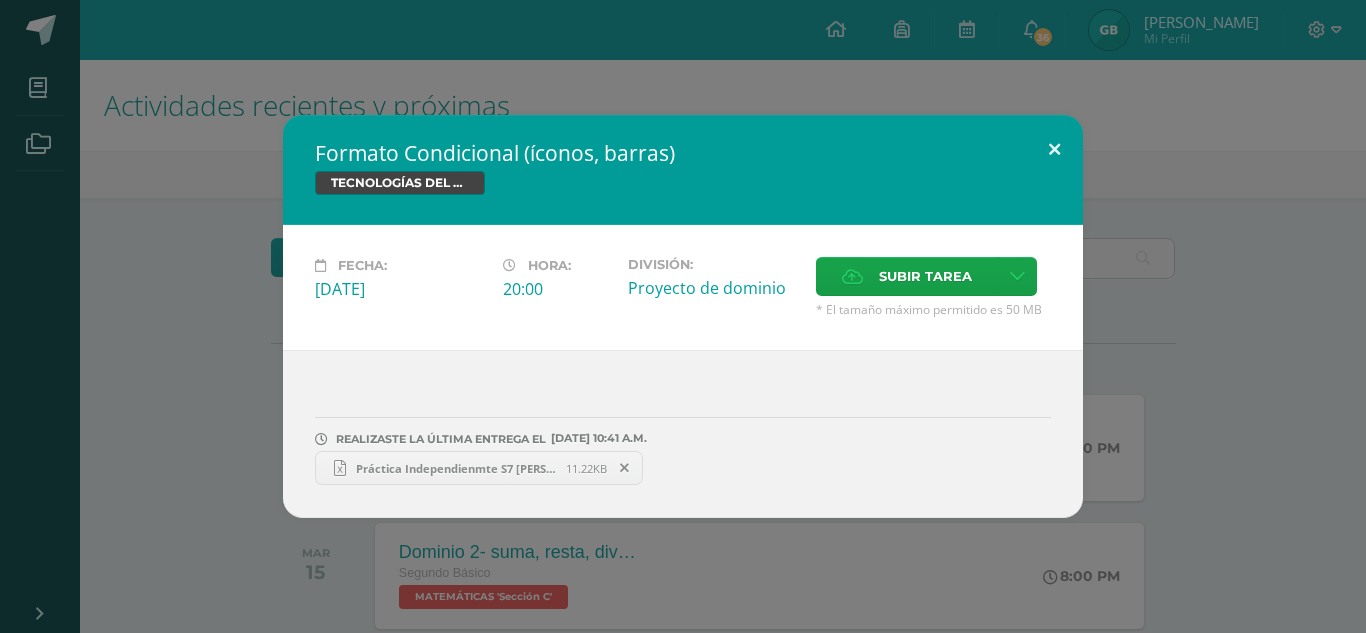click at bounding box center [1054, 149] 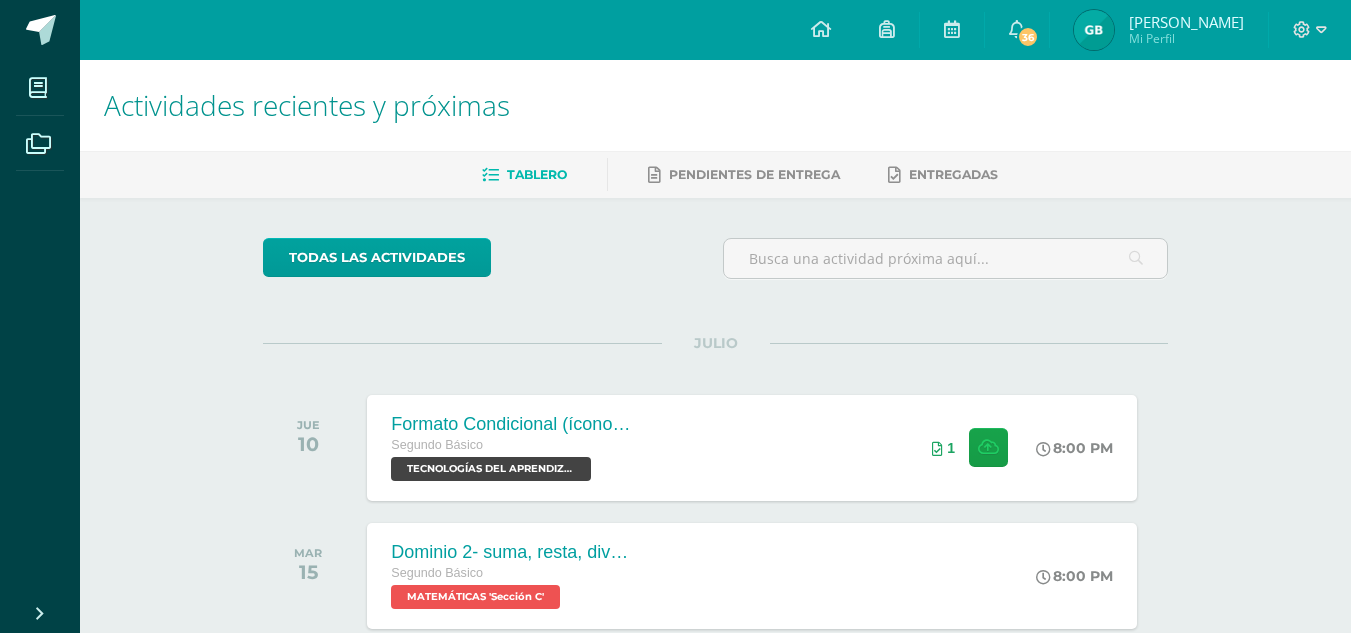click at bounding box center (1310, 30) 